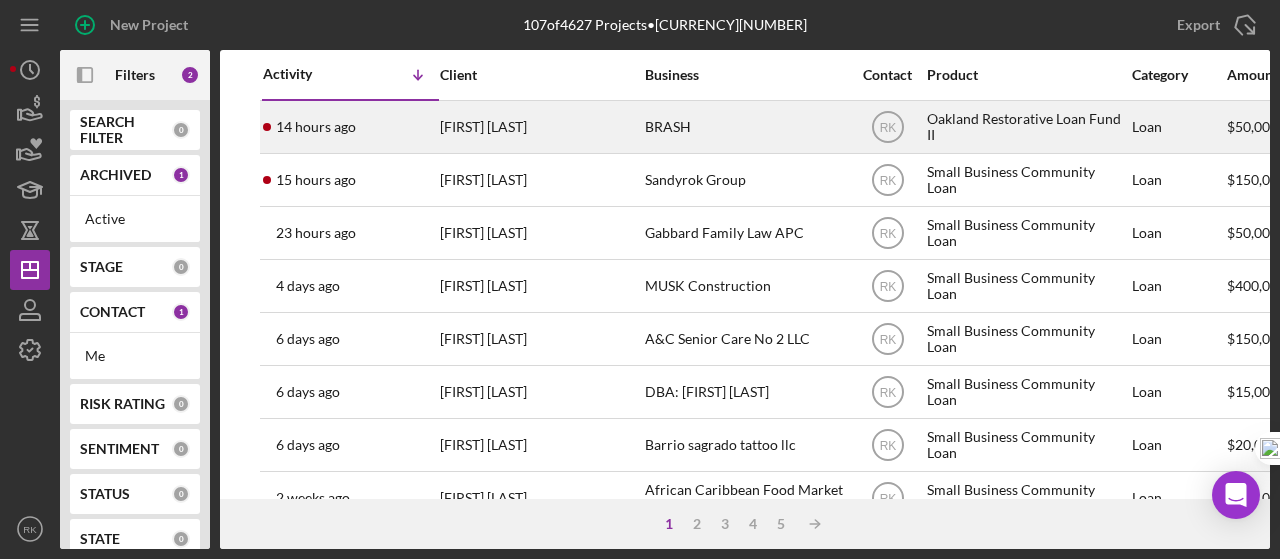 scroll, scrollTop: 0, scrollLeft: 0, axis: both 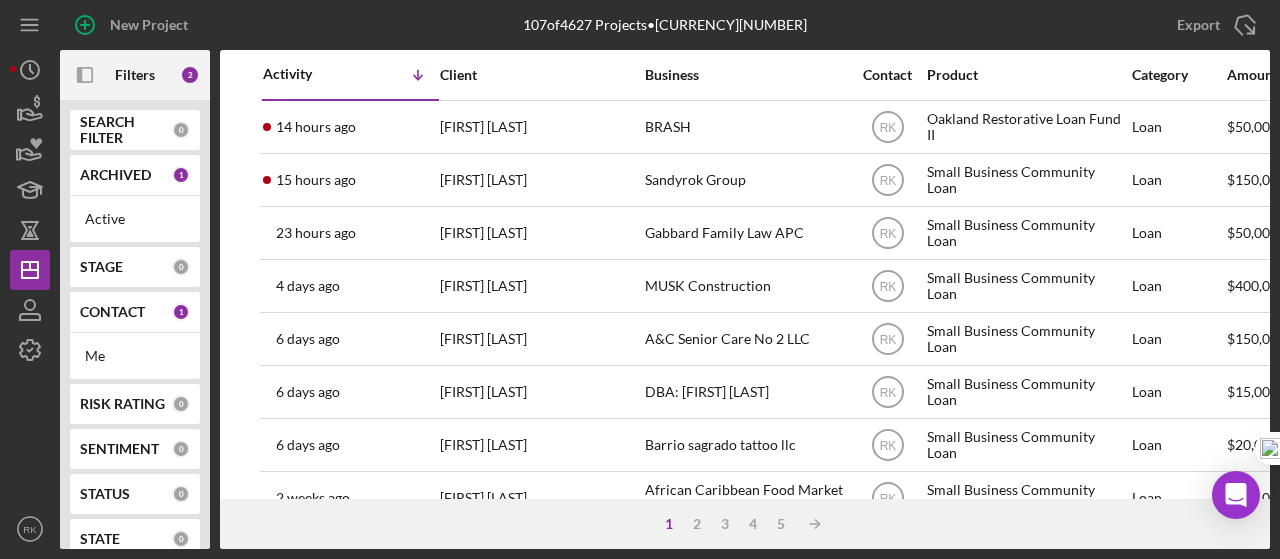click on "CONTACT" at bounding box center (112, 312) 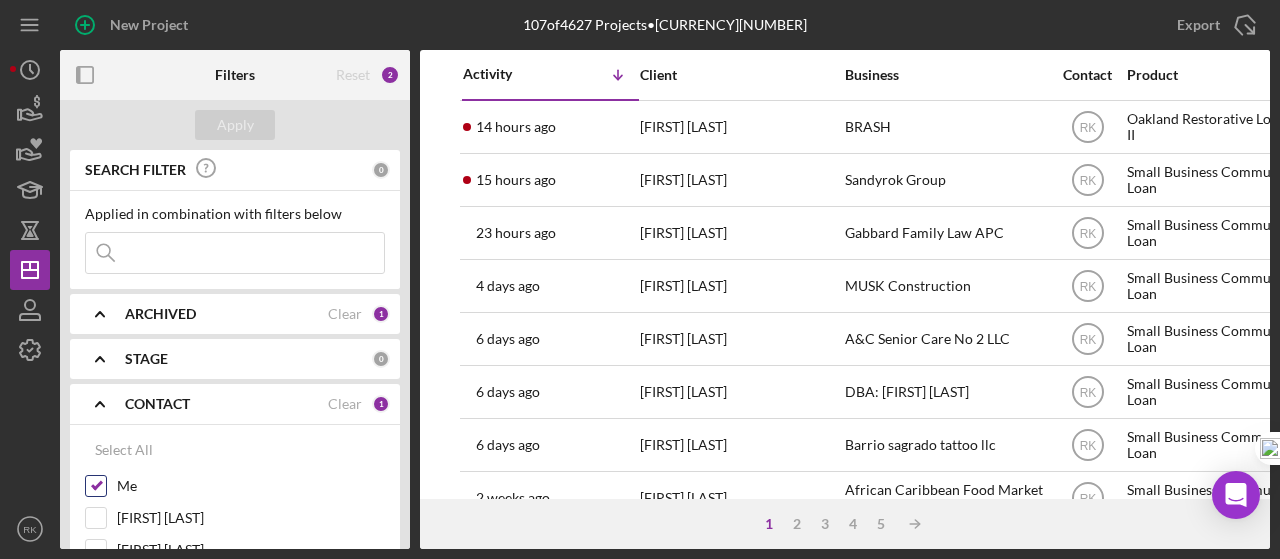 click on "Me" at bounding box center (96, 486) 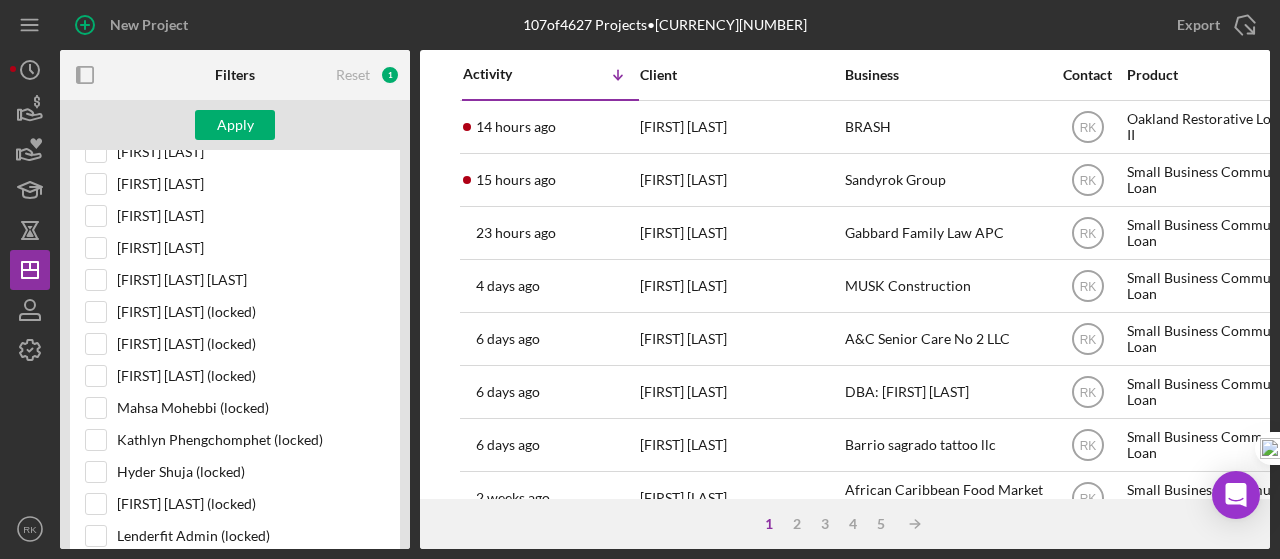 scroll, scrollTop: 866, scrollLeft: 0, axis: vertical 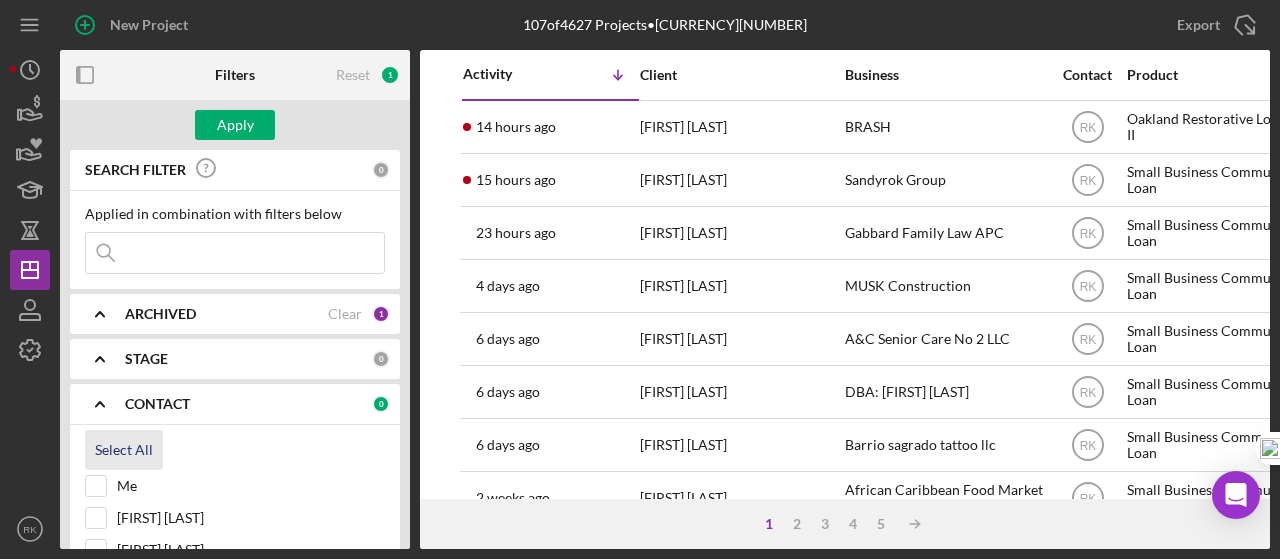 click on "Select All" at bounding box center [124, 450] 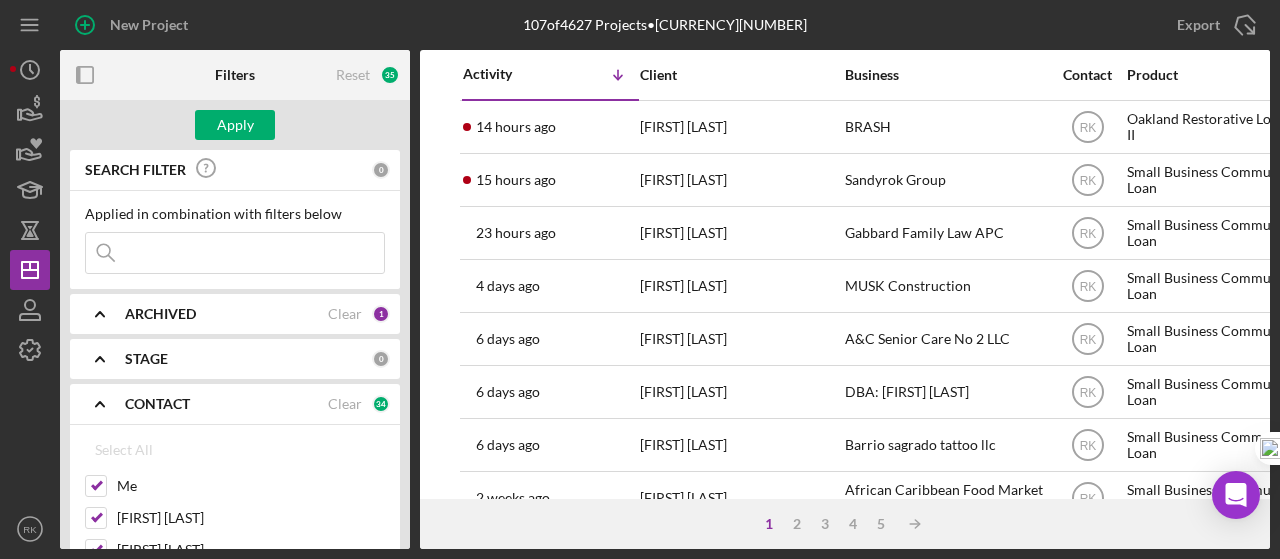 click at bounding box center (235, 253) 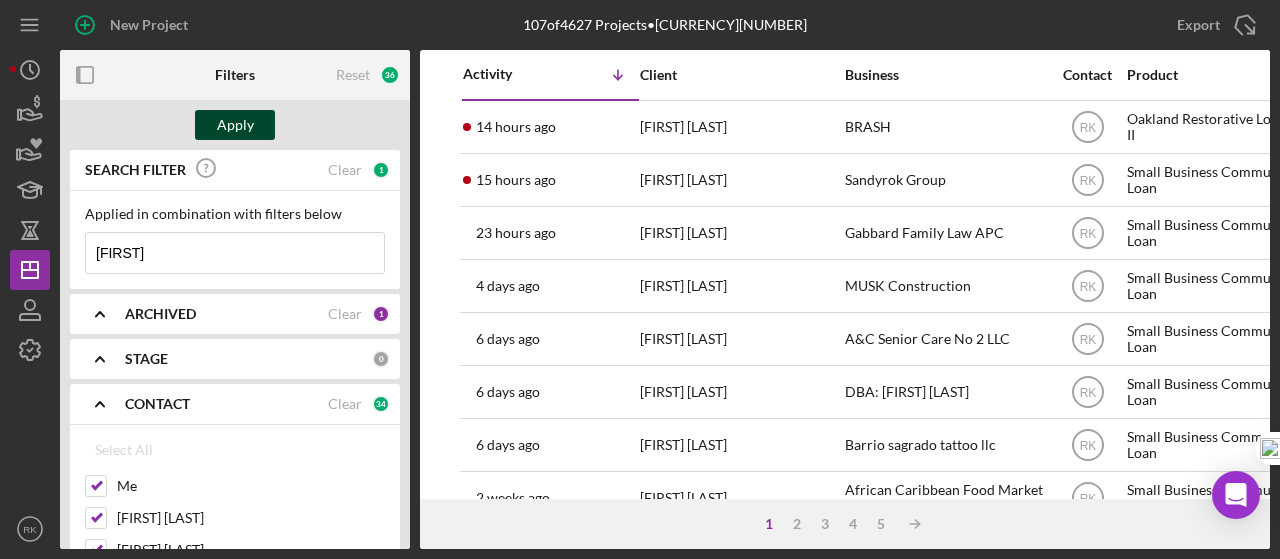 type on "[FIRST]" 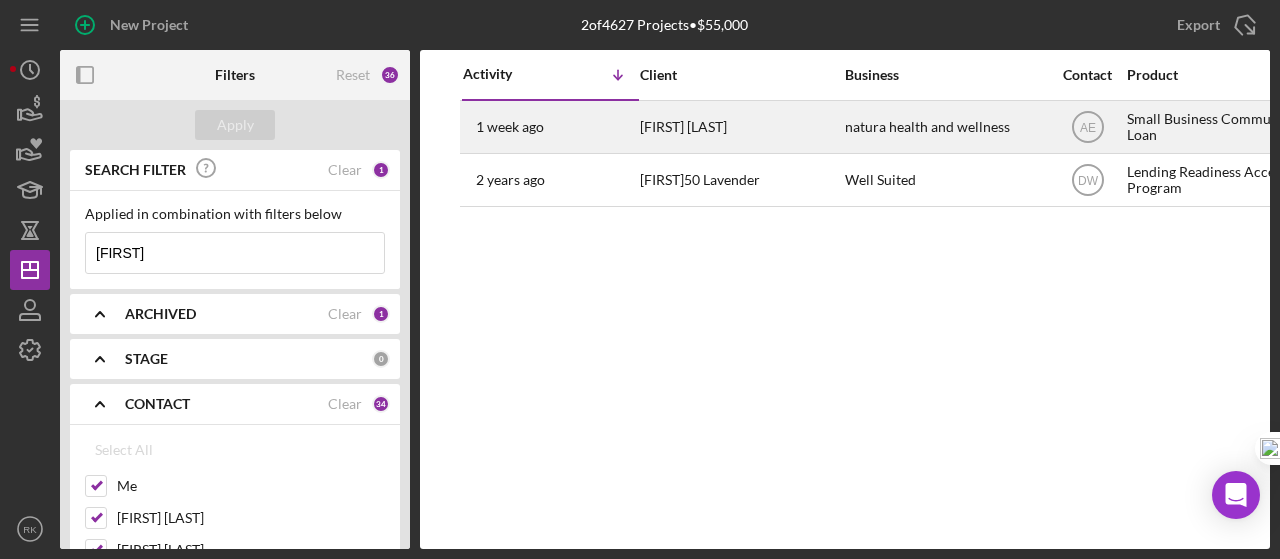 click on "natura health and wellness" at bounding box center (945, 127) 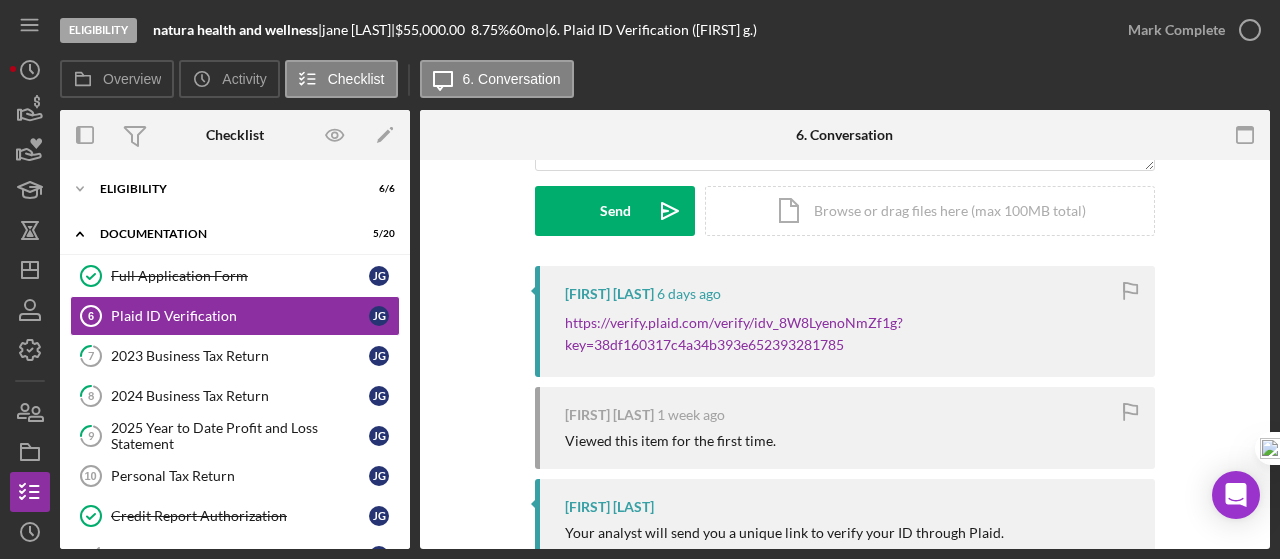 scroll, scrollTop: 337, scrollLeft: 0, axis: vertical 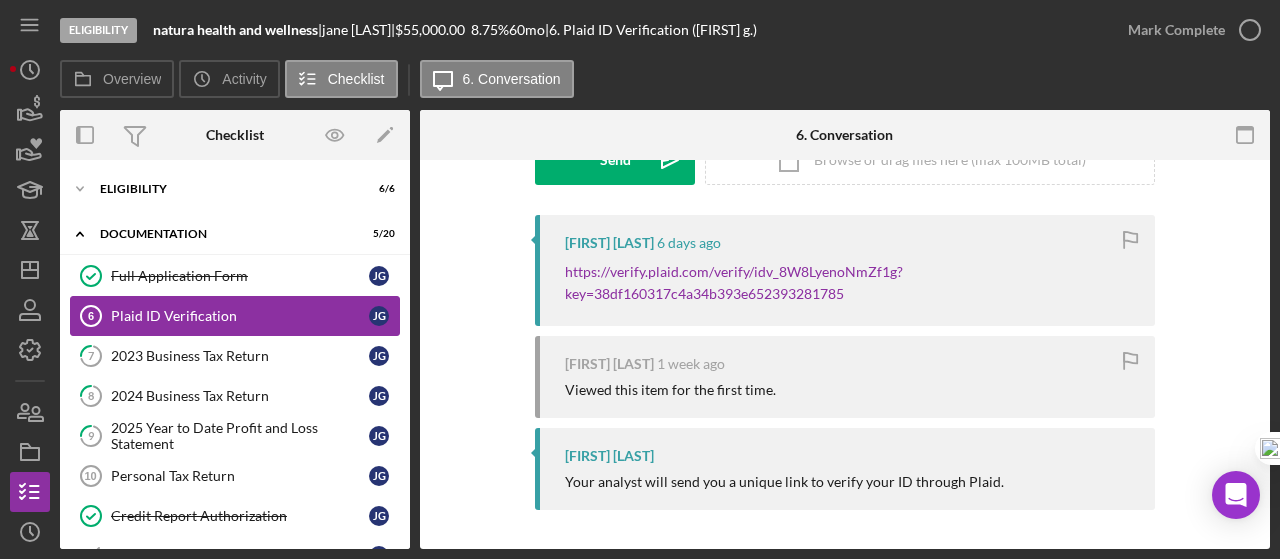 click on "Plaid ID Verification" at bounding box center [240, 316] 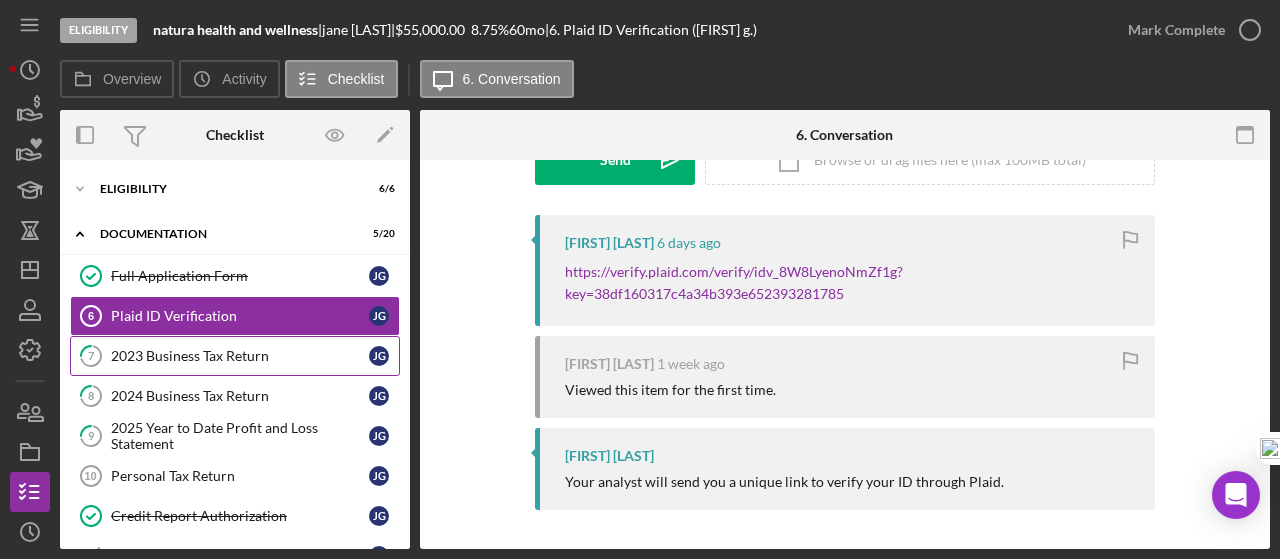 click on "7 2023 Business Tax Return j g" at bounding box center [235, 356] 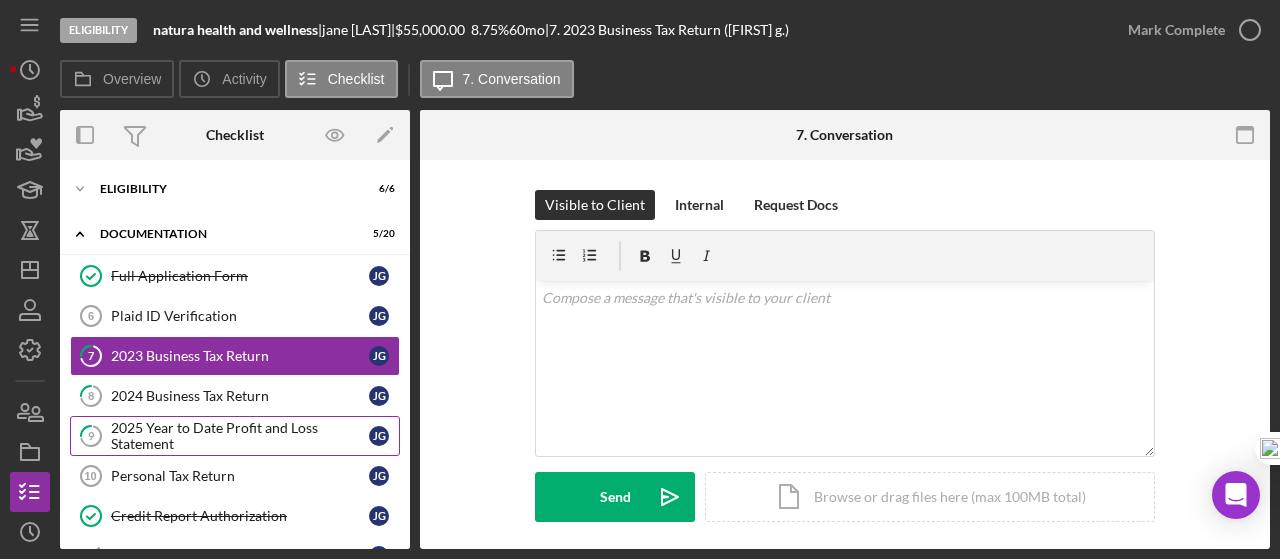 click on "9 2025 Year to Date Profit and Loss Statement j g" at bounding box center (235, 436) 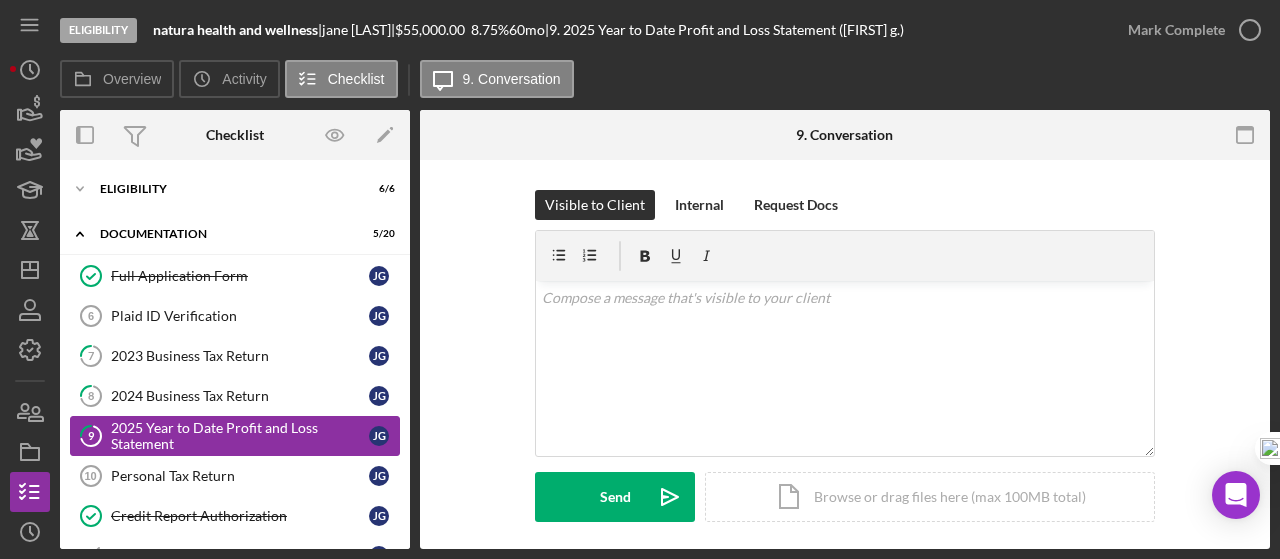 click on "2025 Year to Date Profit and Loss Statement" at bounding box center (240, 436) 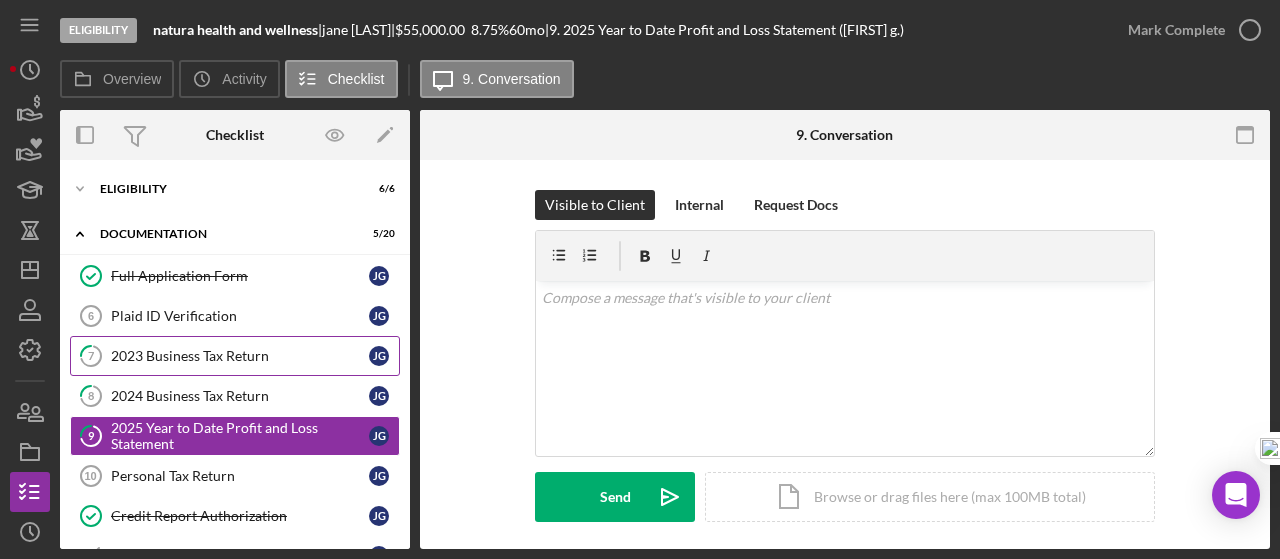 click on "Full Application Form Full Application Form j g Plaid ID Verification 6 Plaid ID Verification j g 7 2023 Business Tax Return j g 8 2024 Business Tax Return j g 9 2025 Year to Date Profit and Loss Statement j g Personal Tax Return 10 Personal Tax Return j g Credit Report Authorization Credit Report Authorization j g Personal Financial Statement Personal Financial Statement j g Balance Sheet Balance Sheet j g 3 Most Recent Business Bank Statements 3 Most Recent Business Bank Statements j g Company Debt Schedule Company Debt Schedule j g Business Advising Form Business Advising Form j g IRS 8821 and Authorization IRS 8821 and Authorization j g CLEAR Report & IP Address Check CLEAR Report & IP Address Check CA Secretary of State Registration Documents CA Secretary of State Registration Documents Underwriting Matrix Underwriting Matrix Impact Metrics Impact Metrics Intake Call Intake Call Credit Report Credit Report Financial Qualification Financial Qualification j g" at bounding box center [235, 661] 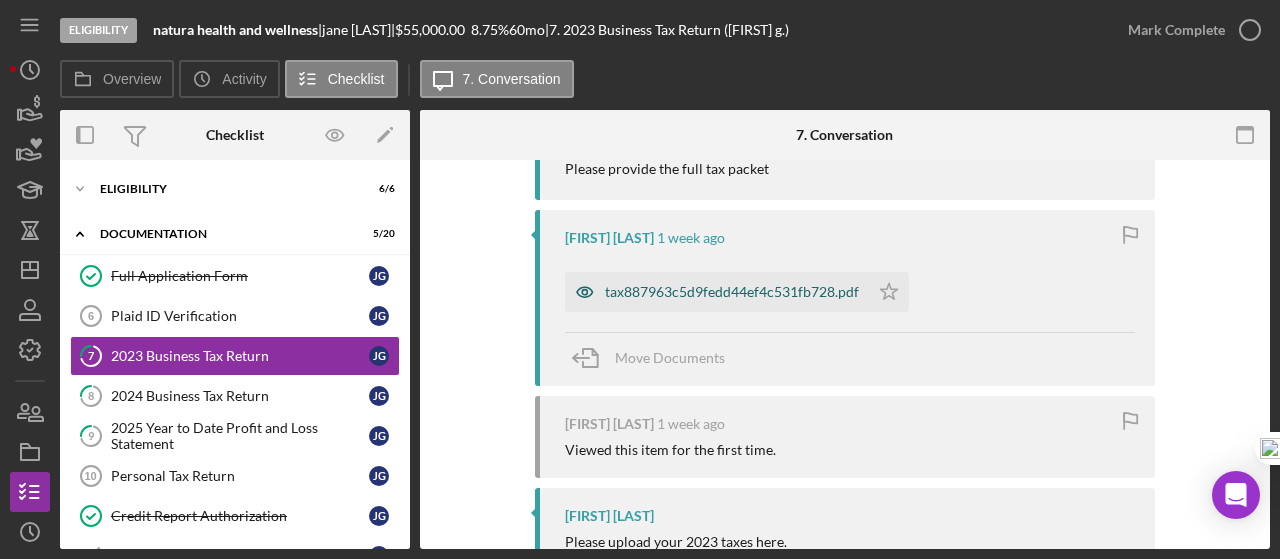 scroll, scrollTop: 433, scrollLeft: 0, axis: vertical 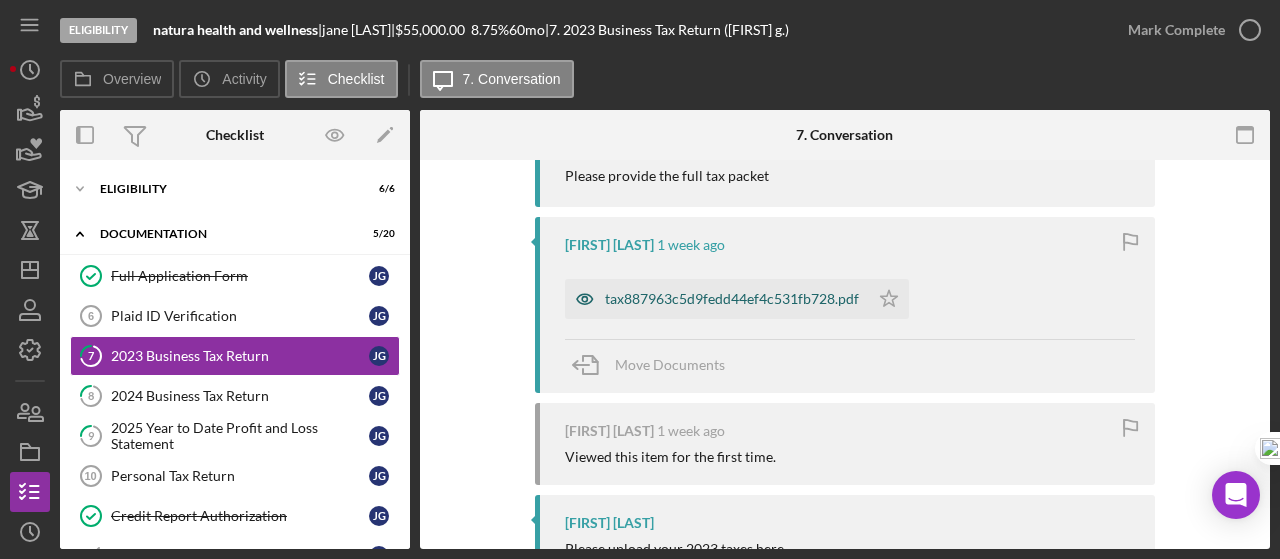 click on "tax887963c5d9fedd44ef4c531fb728.pdf" at bounding box center (732, 299) 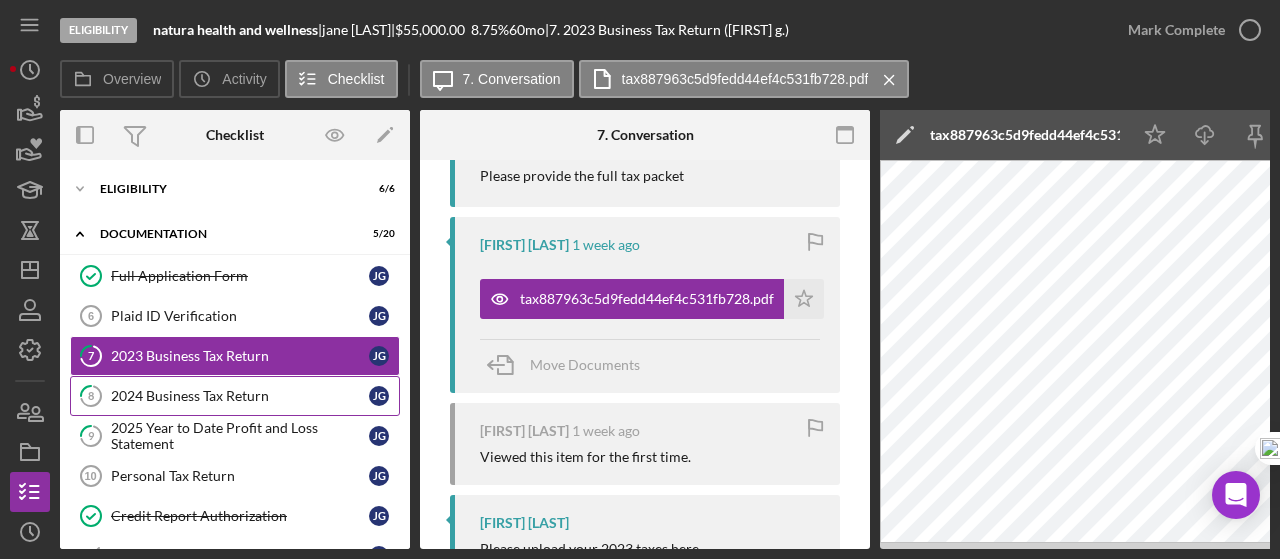 click on "2024 Business Tax Return" at bounding box center (240, 396) 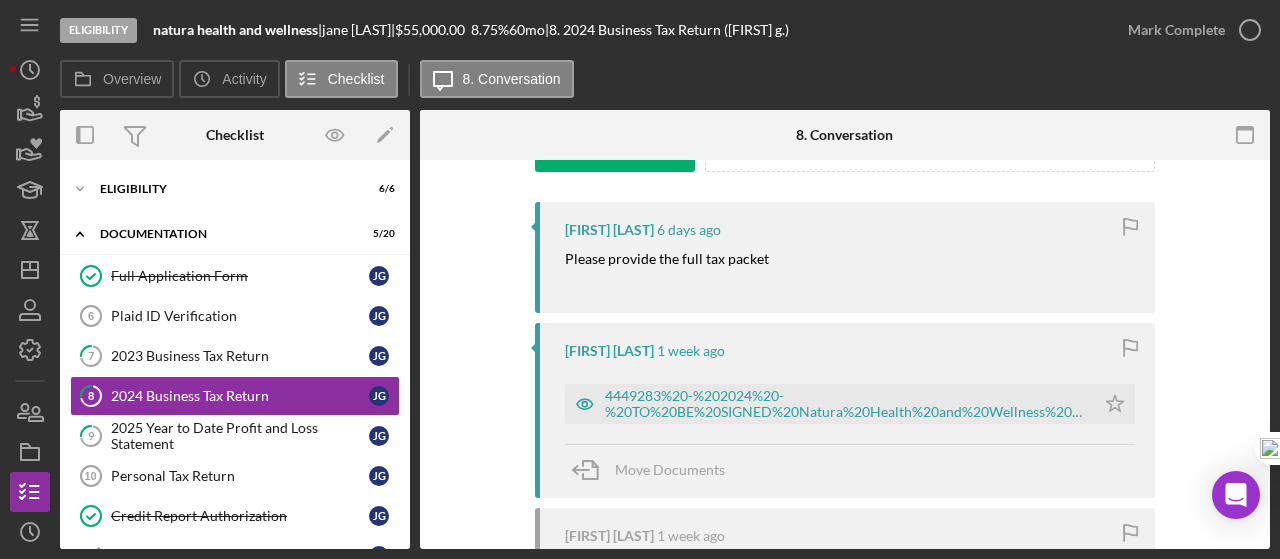 scroll, scrollTop: 522, scrollLeft: 0, axis: vertical 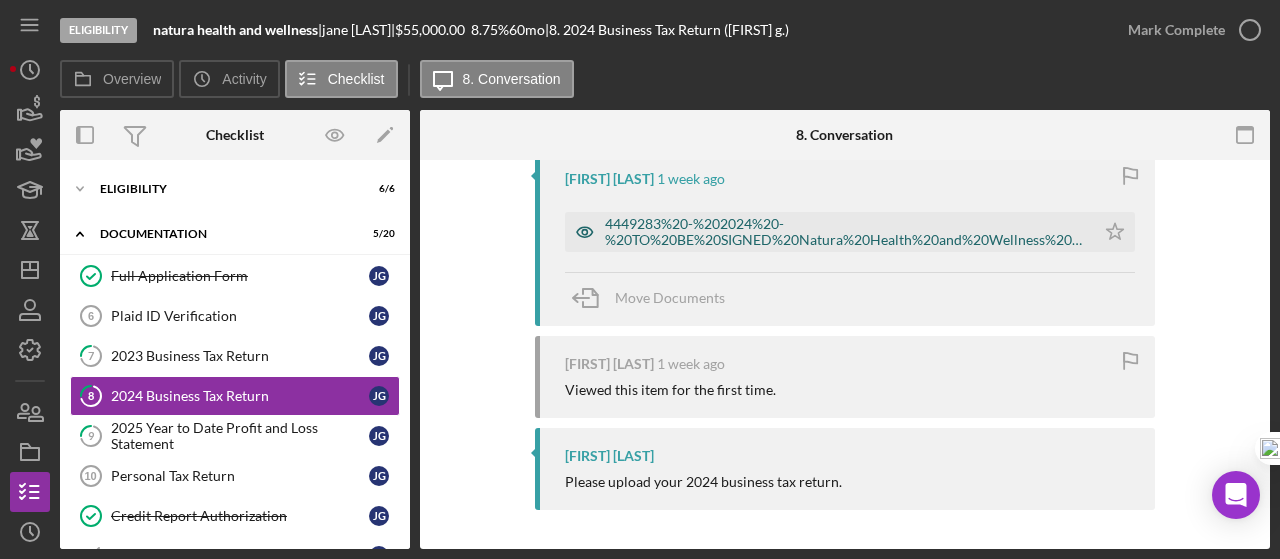 click on "4449283%20-%202024%20-%20TO%20BE%20SIGNED%20Natura%20Health%20and%20Wellness%20E-FILE%20FORMS.pdf" at bounding box center (845, 232) 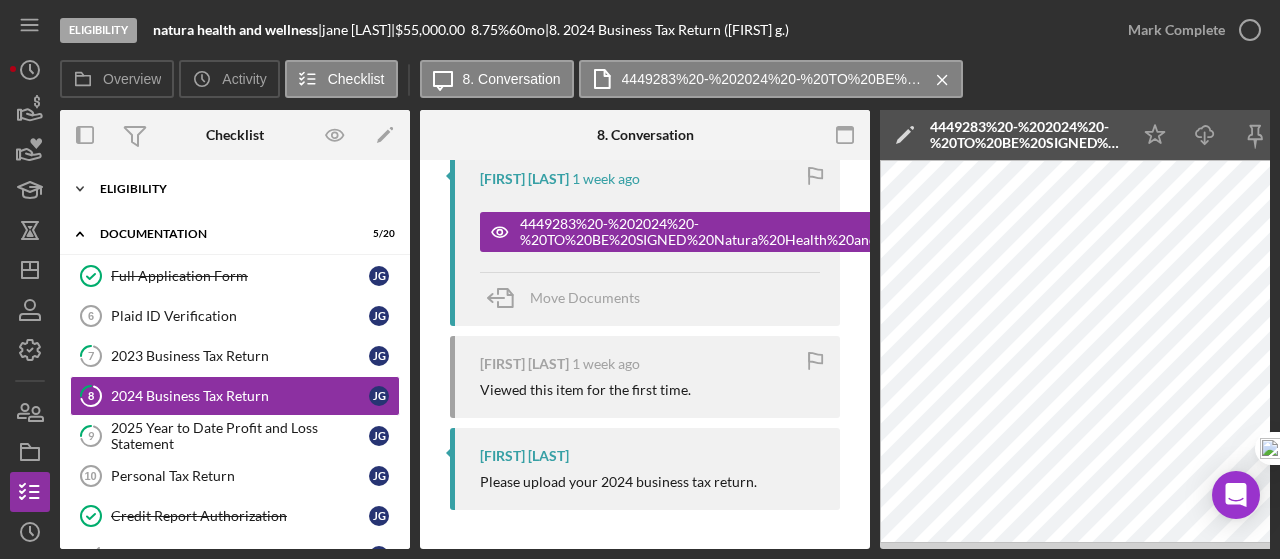 click on "Icon/Expander Eligibility 6 / 6" at bounding box center (235, 189) 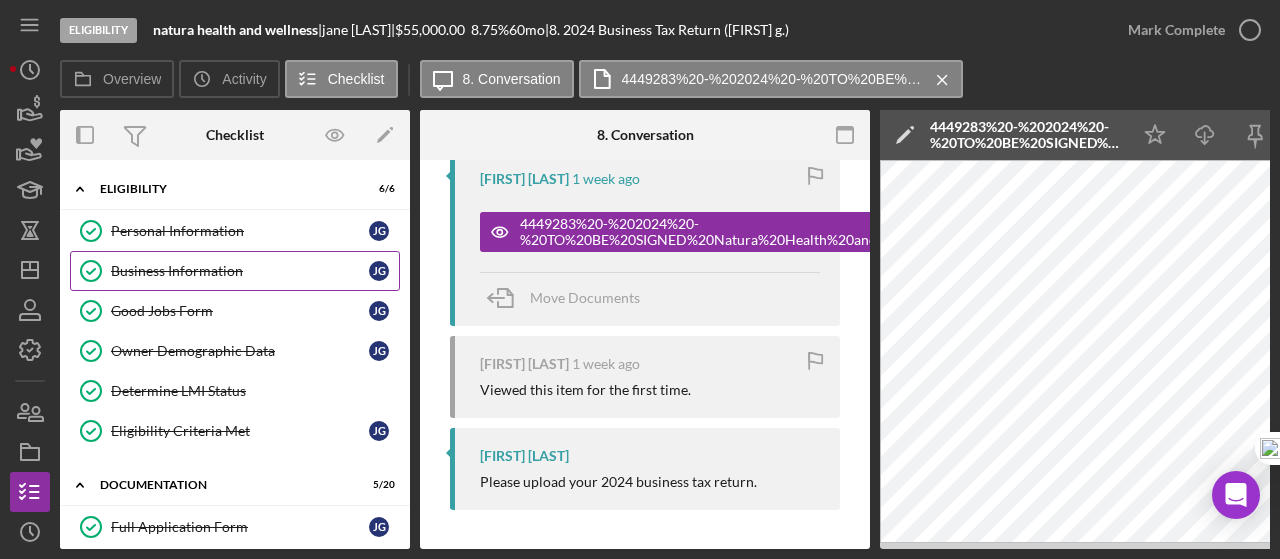 click on "Business Information" at bounding box center (240, 271) 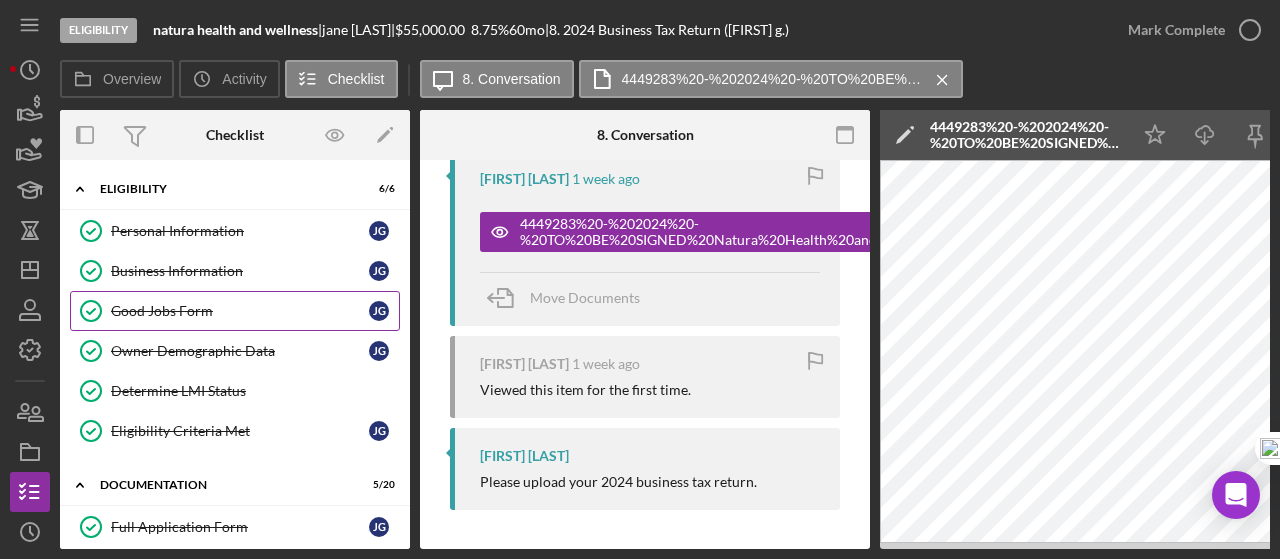scroll, scrollTop: 0, scrollLeft: 0, axis: both 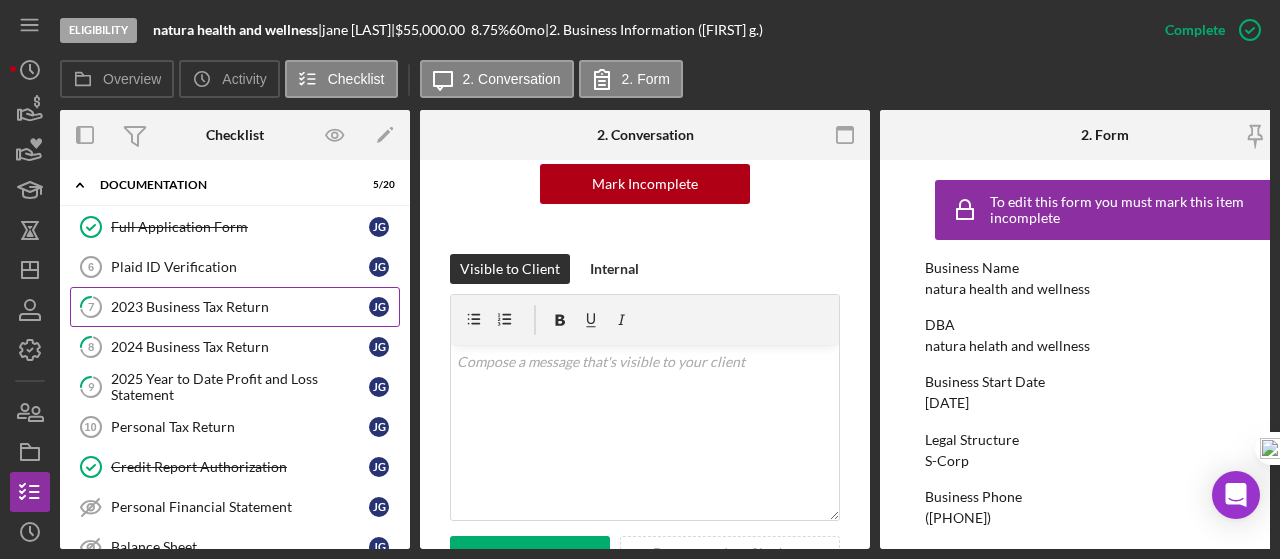 click on "7 2023 Business Tax Return j g" at bounding box center (235, 307) 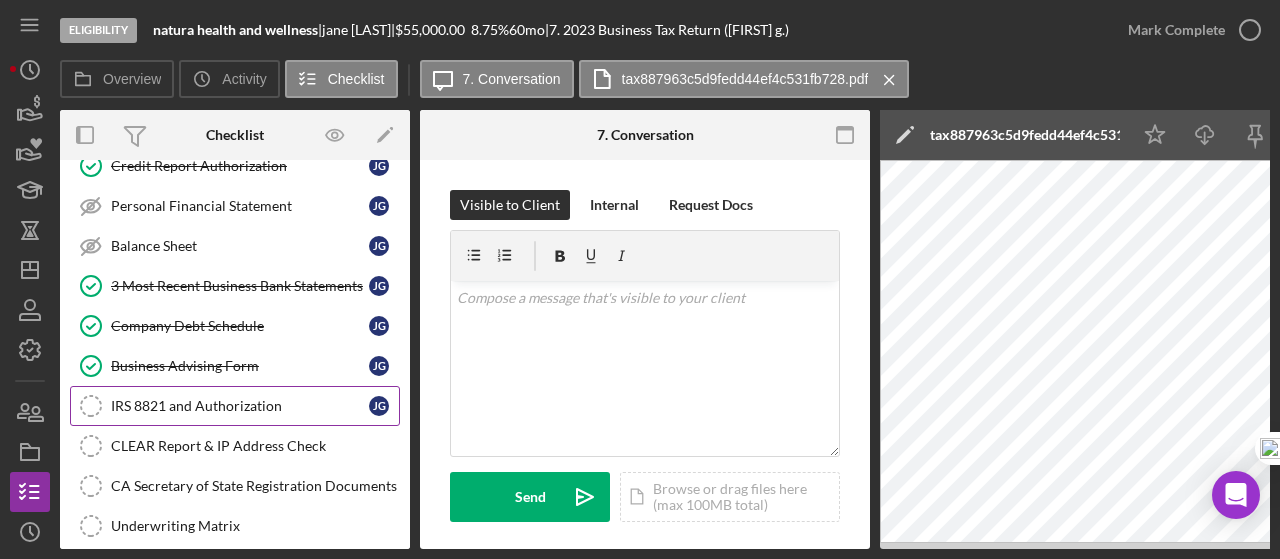 scroll, scrollTop: 700, scrollLeft: 0, axis: vertical 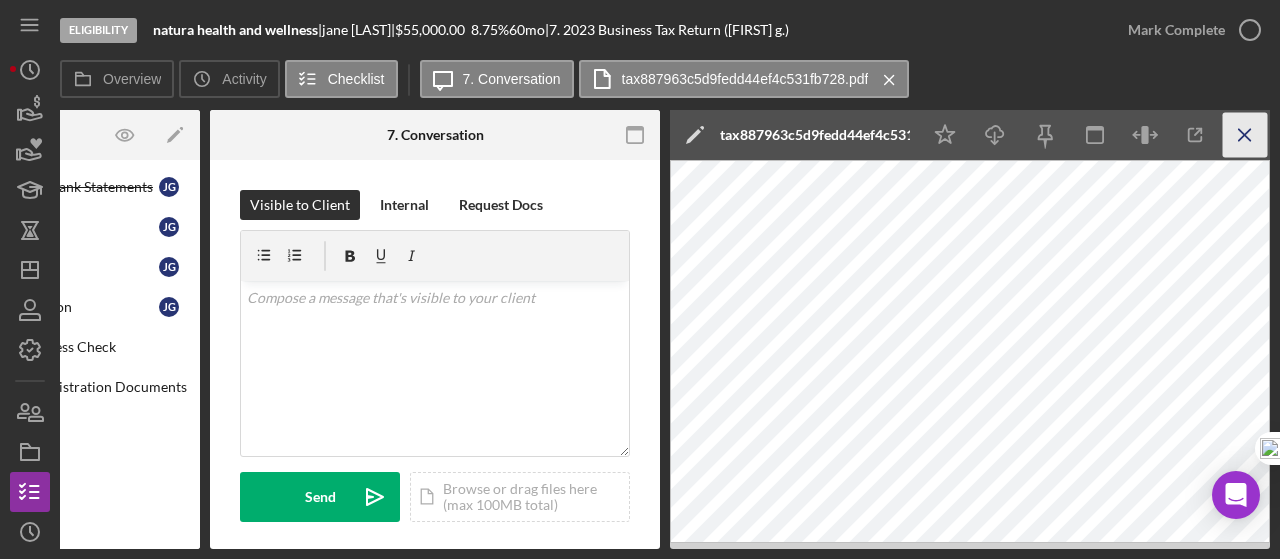 click on "Icon/Menu Close" 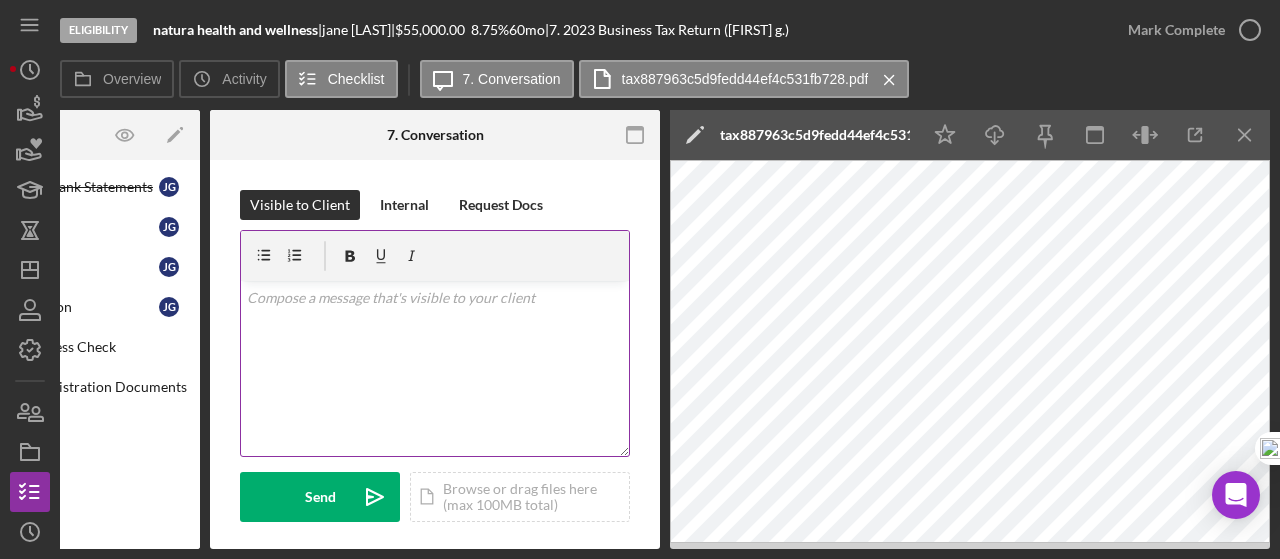 scroll, scrollTop: 0, scrollLeft: 0, axis: both 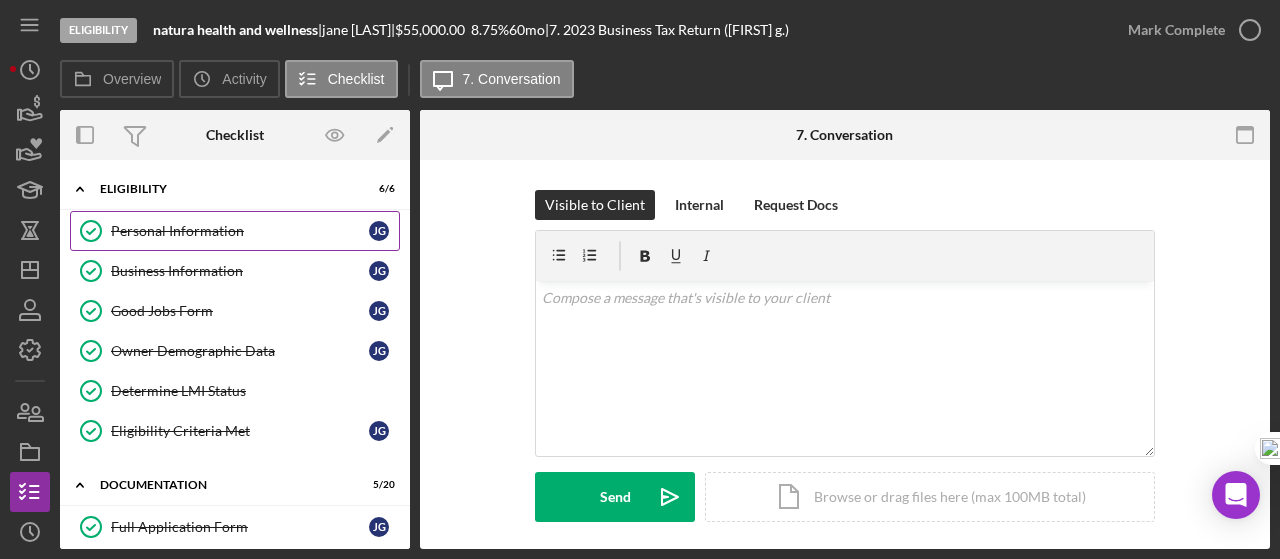 click on "Personal Information" at bounding box center [240, 231] 